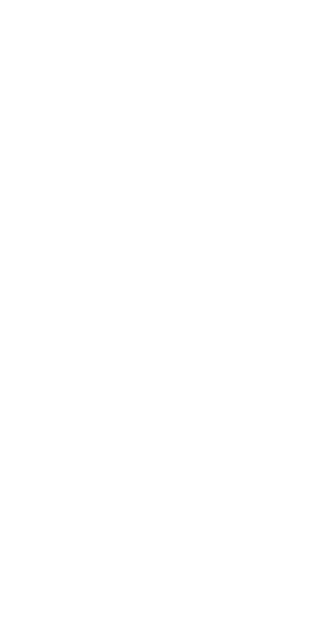 scroll, scrollTop: 0, scrollLeft: 0, axis: both 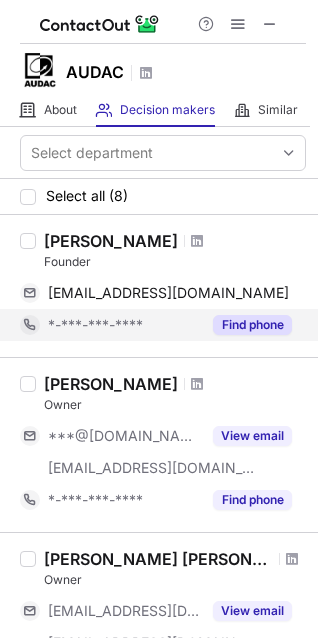 click on "Find phone" at bounding box center [252, 325] 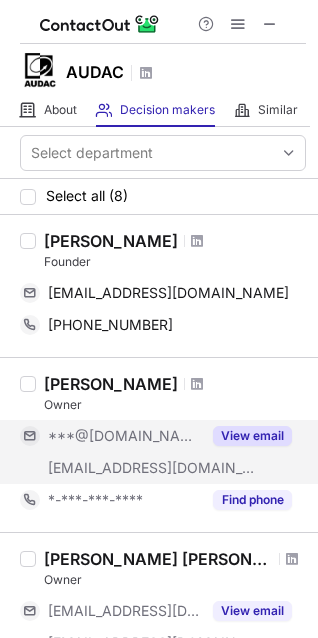 click on "View email" at bounding box center (252, 436) 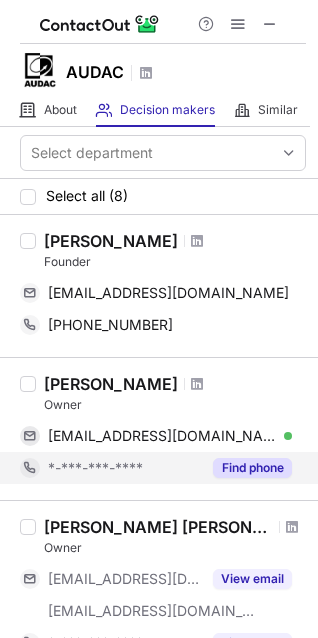 click on "Find phone" at bounding box center (252, 468) 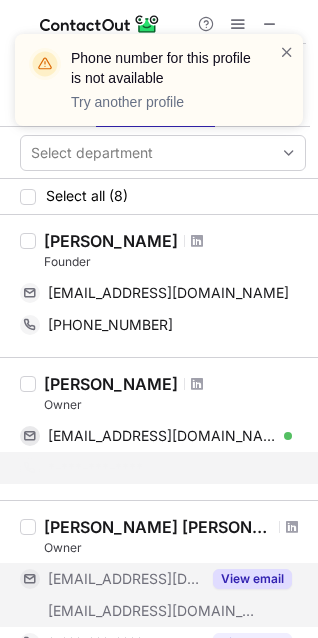 click on "View email" at bounding box center [252, 579] 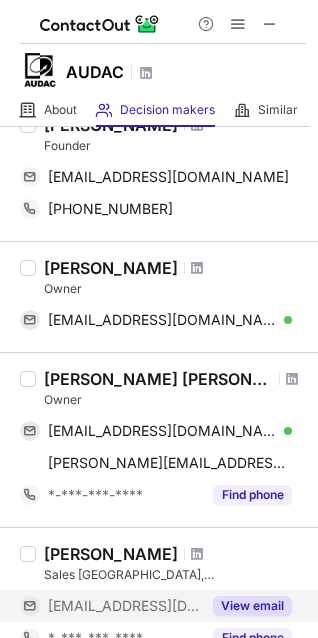 scroll, scrollTop: 0, scrollLeft: 0, axis: both 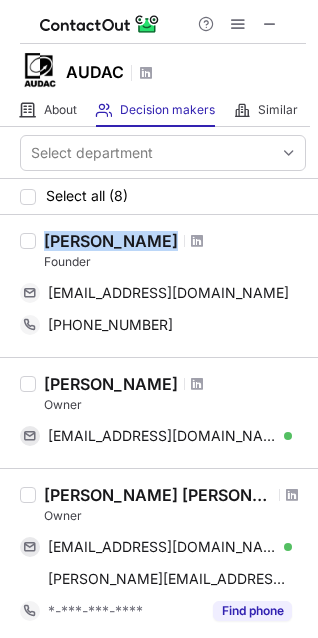drag, startPoint x: 180, startPoint y: 244, endPoint x: 48, endPoint y: 235, distance: 132.30646 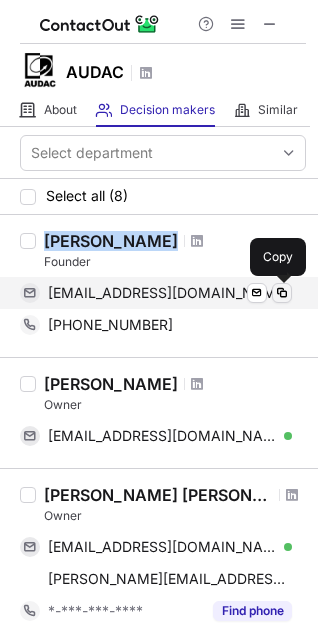 click at bounding box center [282, 293] 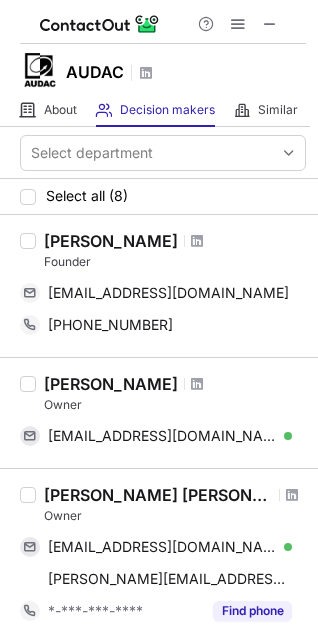 click on "[PERSON_NAME] Owner [EMAIL_ADDRESS][DOMAIN_NAME] Verified Send email Copy" at bounding box center [159, 412] 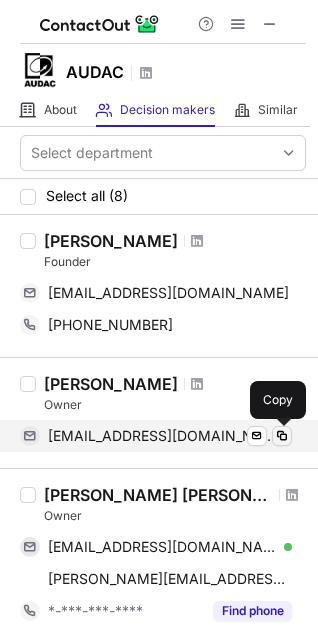 click at bounding box center (282, 436) 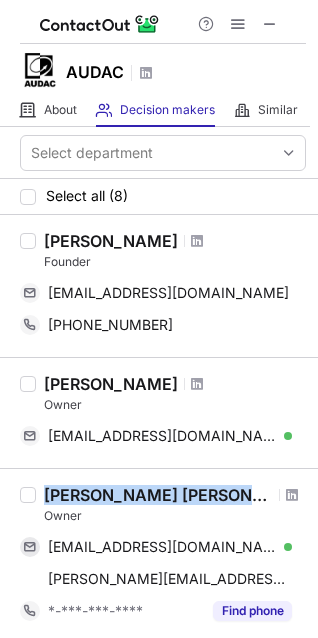 drag, startPoint x: 257, startPoint y: 496, endPoint x: 42, endPoint y: 501, distance: 215.05814 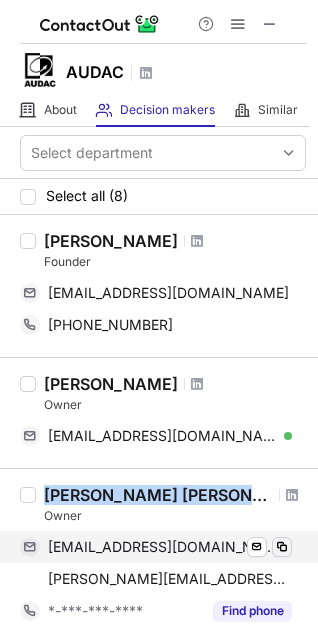 click at bounding box center (282, 547) 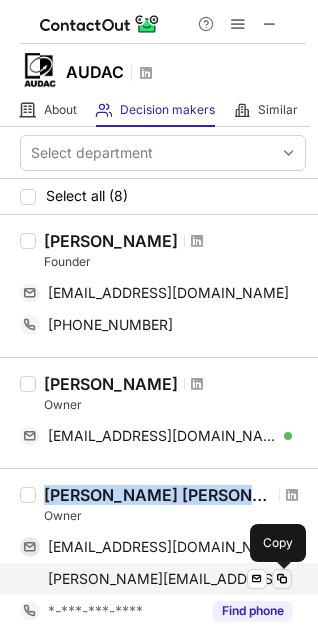 click at bounding box center (282, 579) 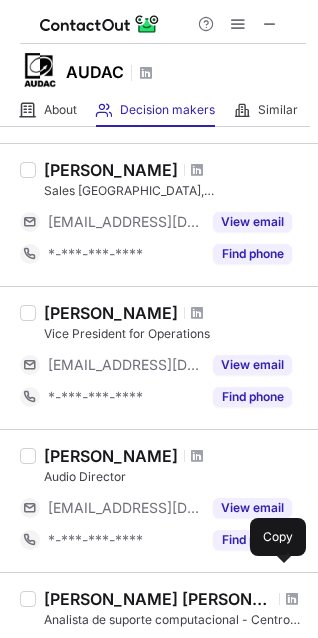 scroll, scrollTop: 600, scrollLeft: 0, axis: vertical 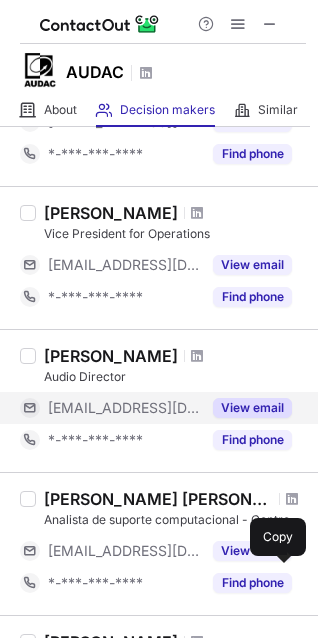 click on "View email" at bounding box center (252, 408) 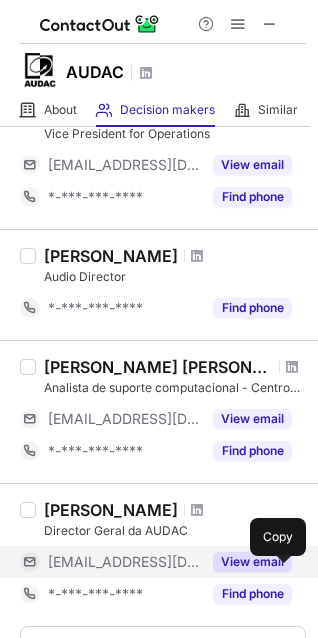 scroll, scrollTop: 800, scrollLeft: 0, axis: vertical 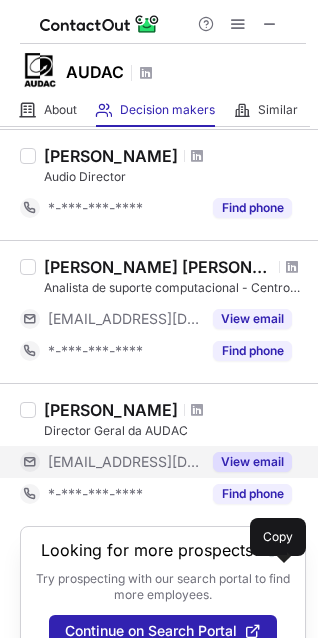 click on "View email" at bounding box center (252, 462) 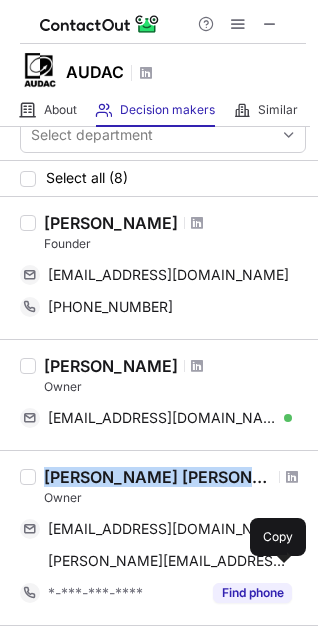 scroll, scrollTop: 0, scrollLeft: 0, axis: both 